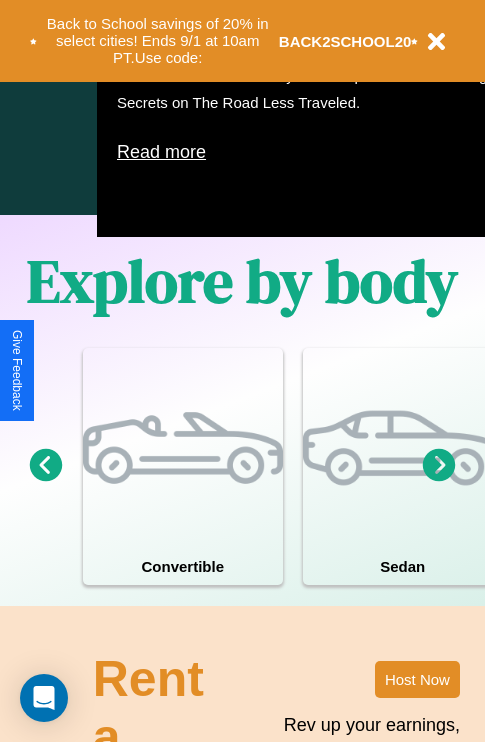 scroll, scrollTop: 1285, scrollLeft: 0, axis: vertical 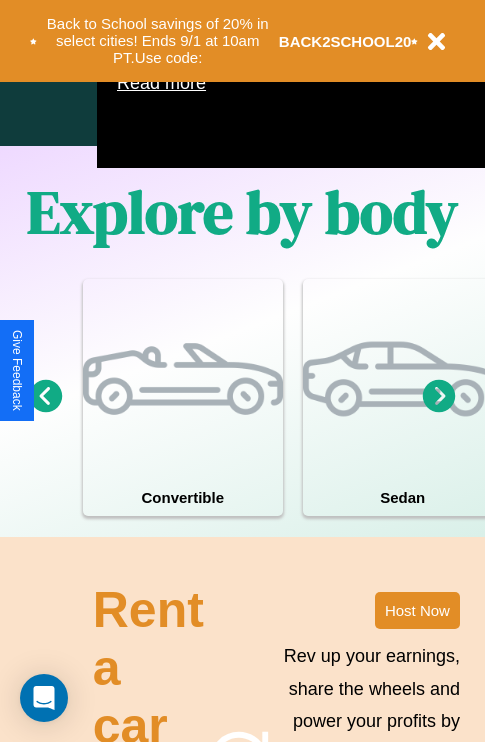 click 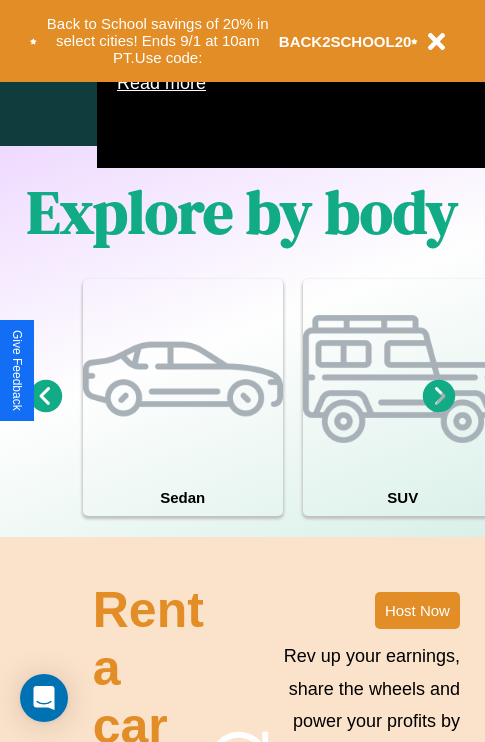 click 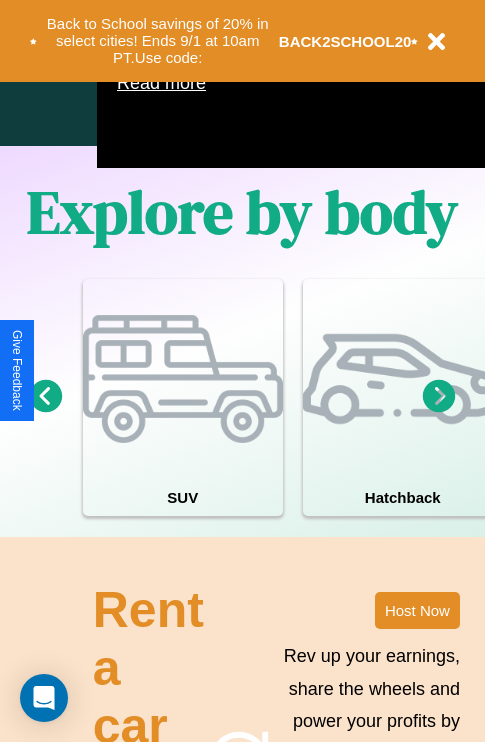 click 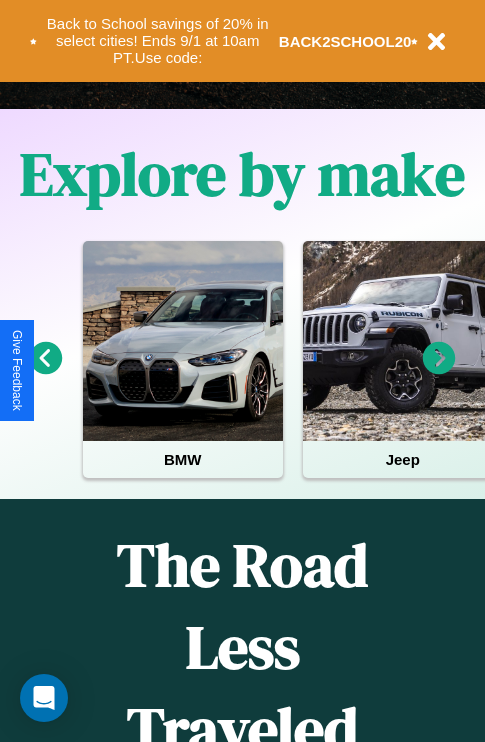 scroll, scrollTop: 308, scrollLeft: 0, axis: vertical 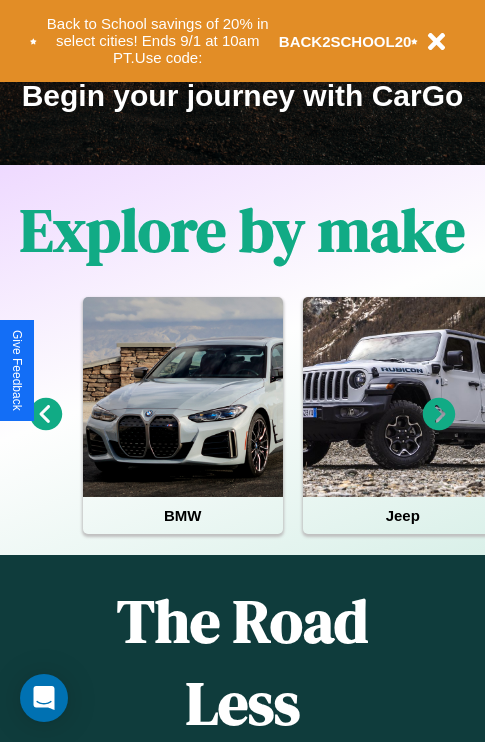 click 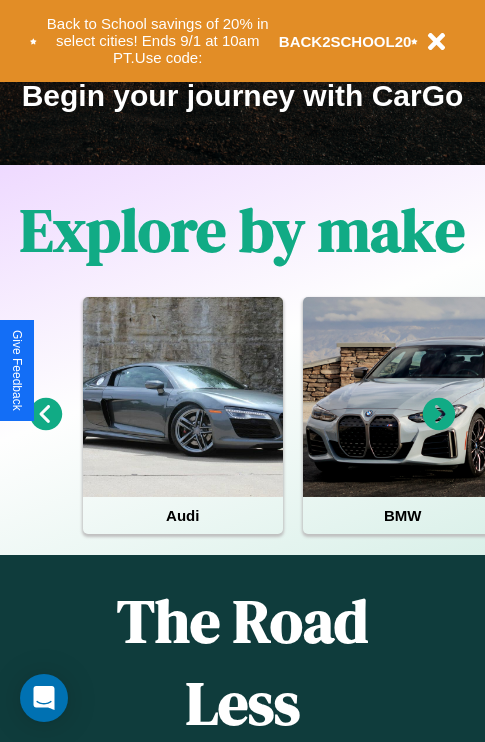 click 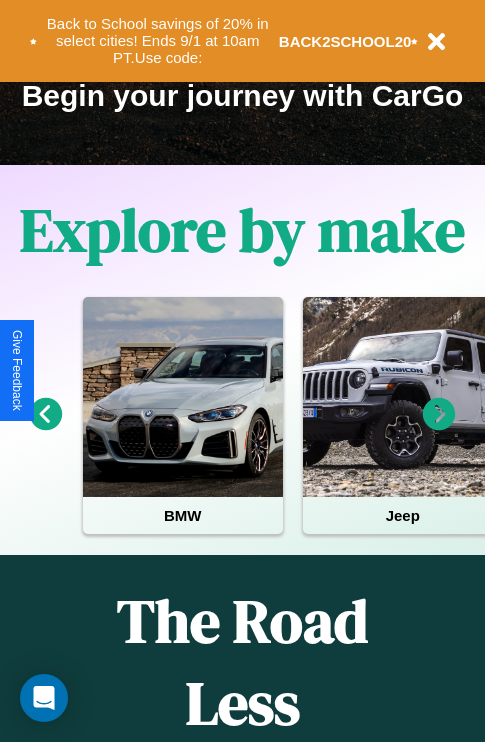 click 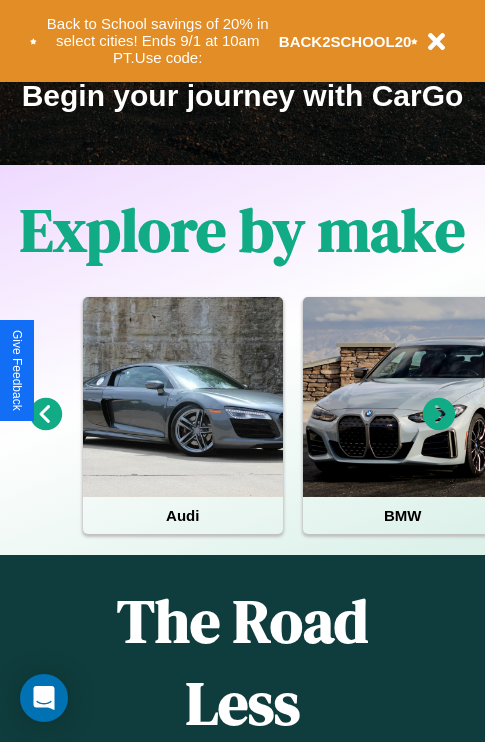 click 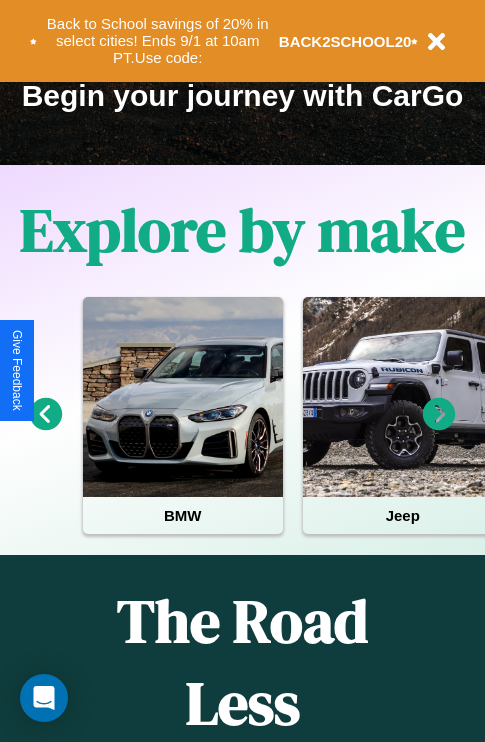 click 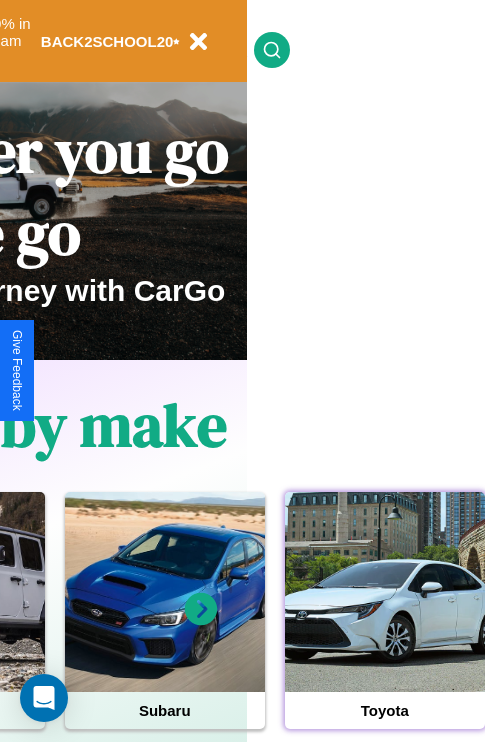 click at bounding box center [385, 592] 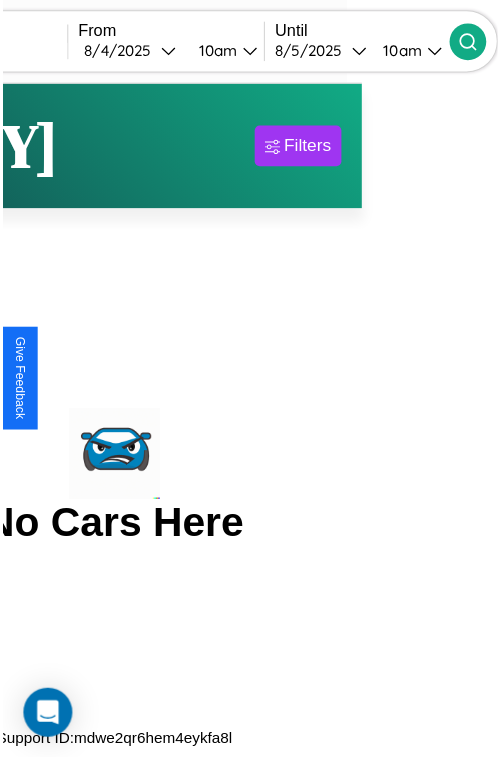 scroll, scrollTop: 0, scrollLeft: 0, axis: both 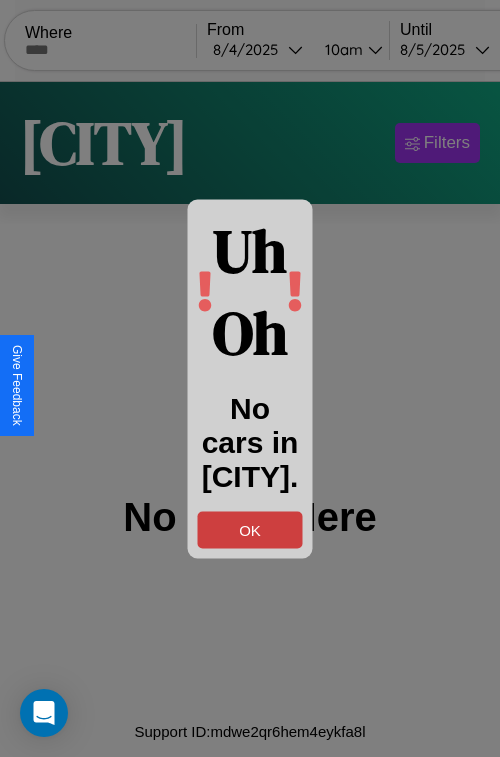 click on "OK" at bounding box center (250, 529) 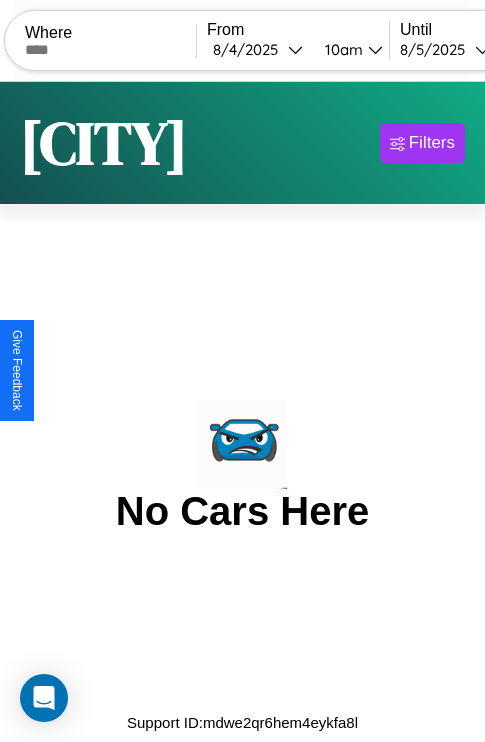 click at bounding box center (110, 50) 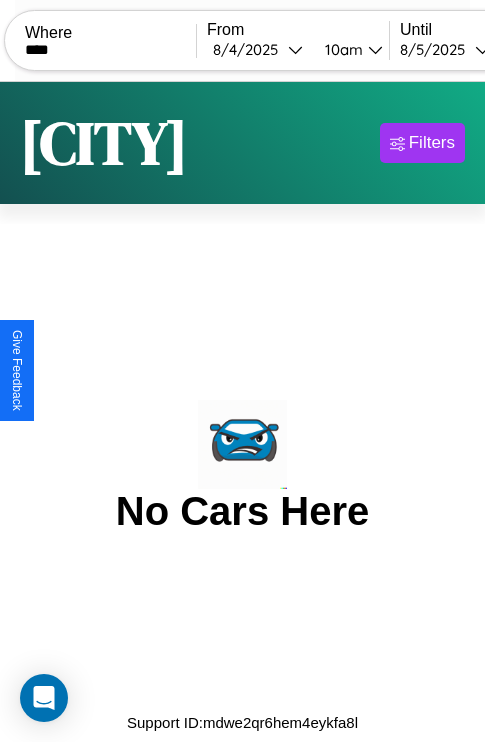 type on "****" 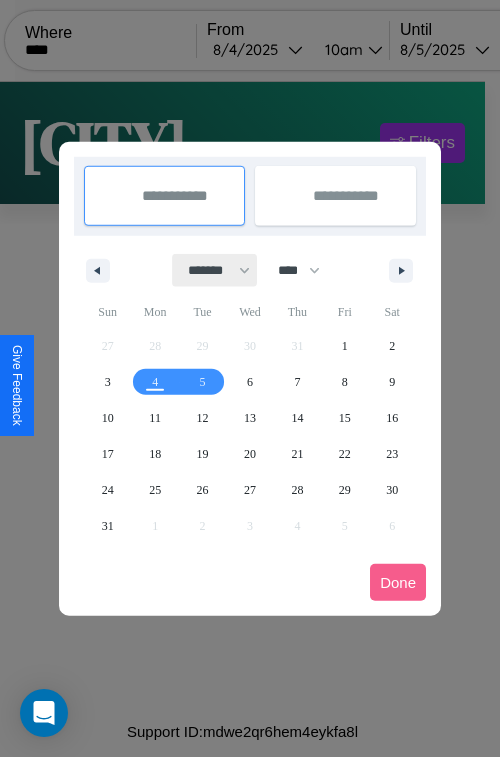 click on "******* ******** ***** ***** *** **** **** ****** ********* ******* ******** ********" at bounding box center [215, 270] 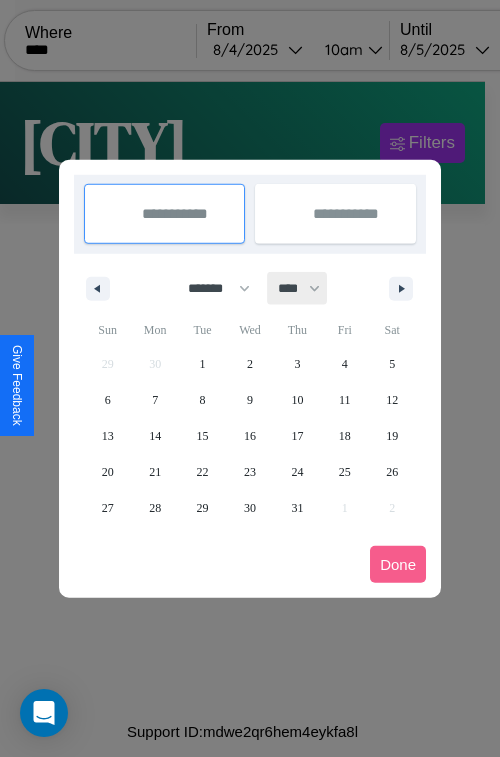 click on "**** **** **** **** **** **** **** **** **** **** **** **** **** **** **** **** **** **** **** **** **** **** **** **** **** **** **** **** **** **** **** **** **** **** **** **** **** **** **** **** **** **** **** **** **** **** **** **** **** **** **** **** **** **** **** **** **** **** **** **** **** **** **** **** **** **** **** **** **** **** **** **** **** **** **** **** **** **** **** **** **** **** **** **** **** **** **** **** **** **** **** **** **** **** **** **** **** **** **** **** **** **** **** **** **** **** **** **** **** **** **** **** **** **** **** **** **** **** **** **** ****" at bounding box center (298, 288) 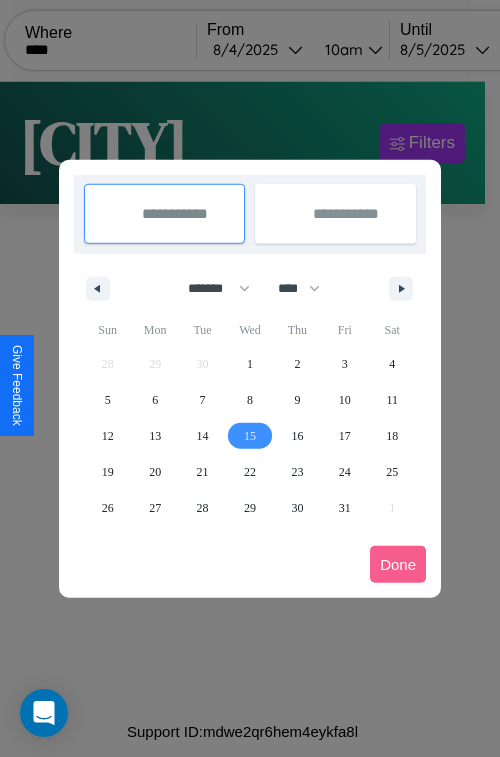 click on "15" at bounding box center (250, 436) 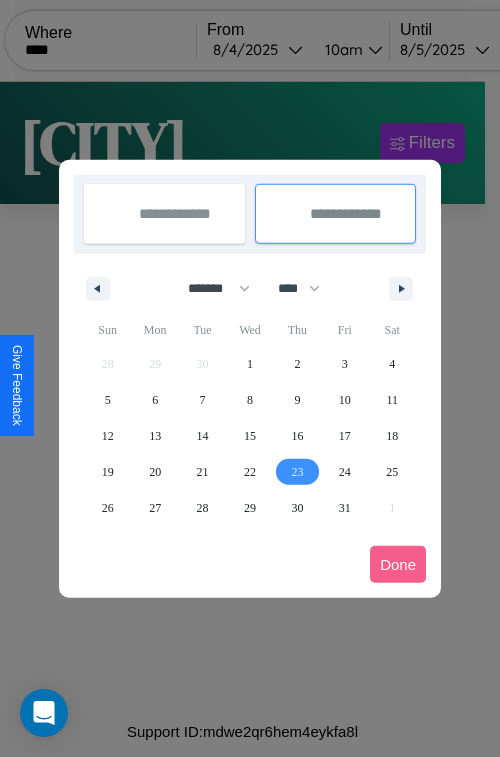 click on "23" at bounding box center (297, 472) 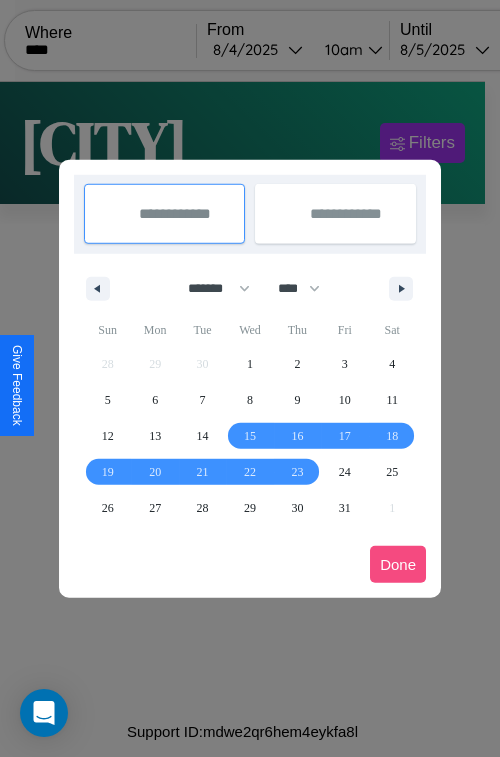 click on "Done" at bounding box center [398, 564] 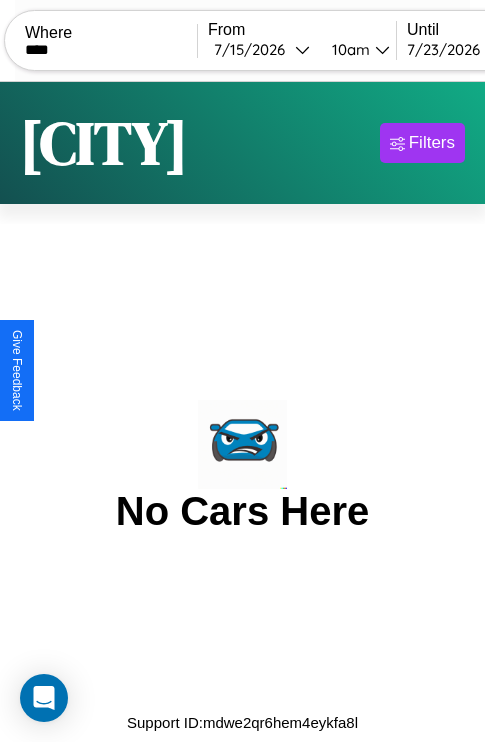 click on "10am" at bounding box center [348, 49] 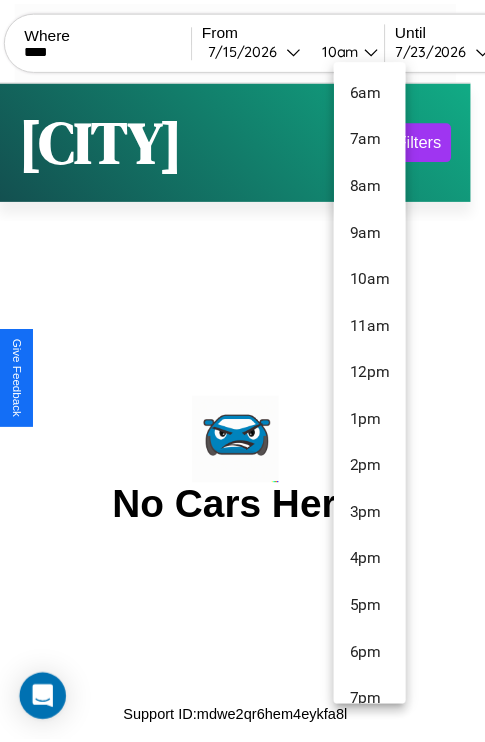 scroll, scrollTop: 163, scrollLeft: 0, axis: vertical 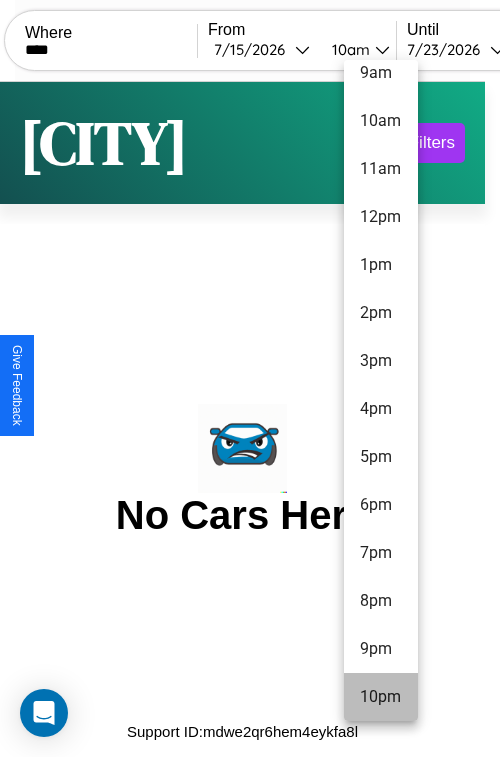 click on "10pm" at bounding box center (381, 697) 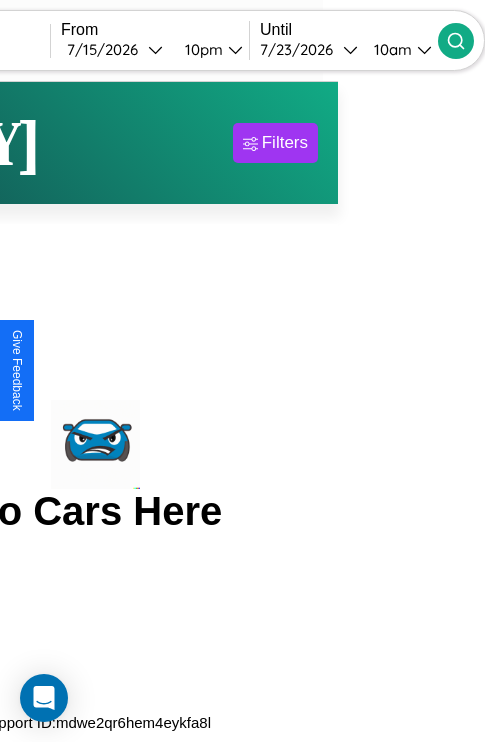 click 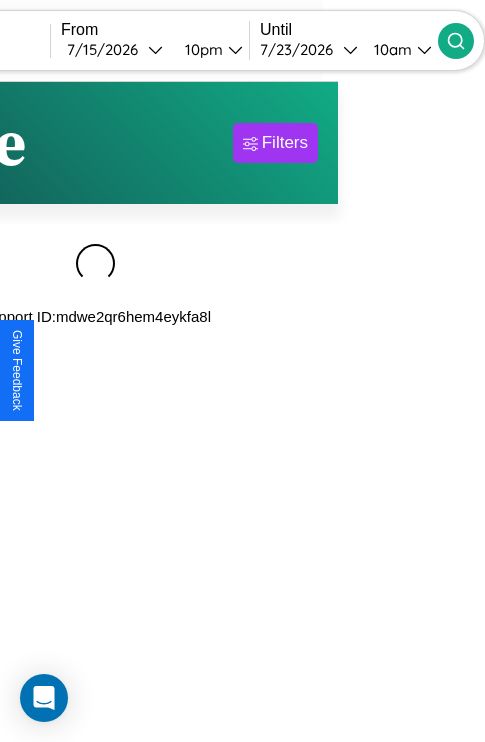 scroll, scrollTop: 0, scrollLeft: 182, axis: horizontal 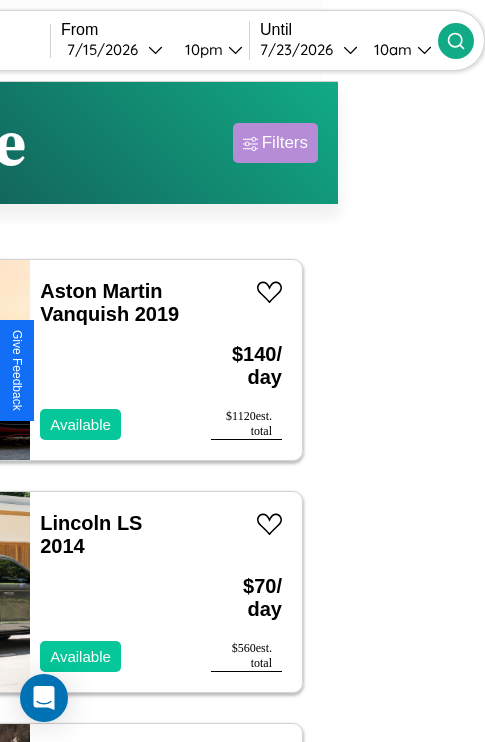 click on "Filters" at bounding box center [285, 143] 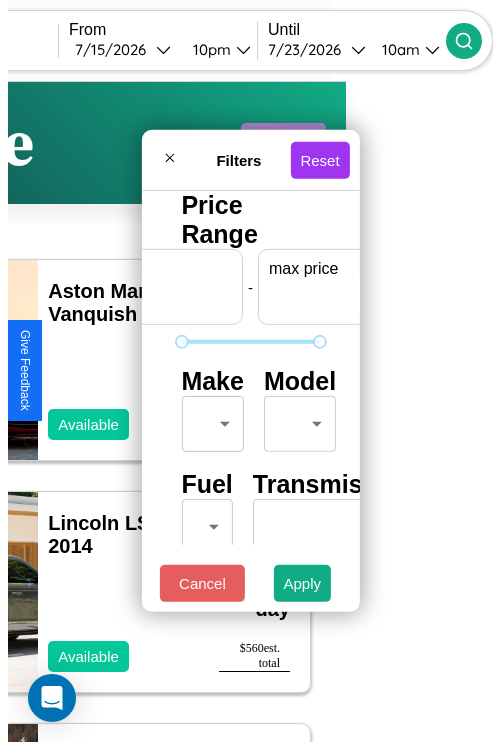 scroll, scrollTop: 0, scrollLeft: 124, axis: horizontal 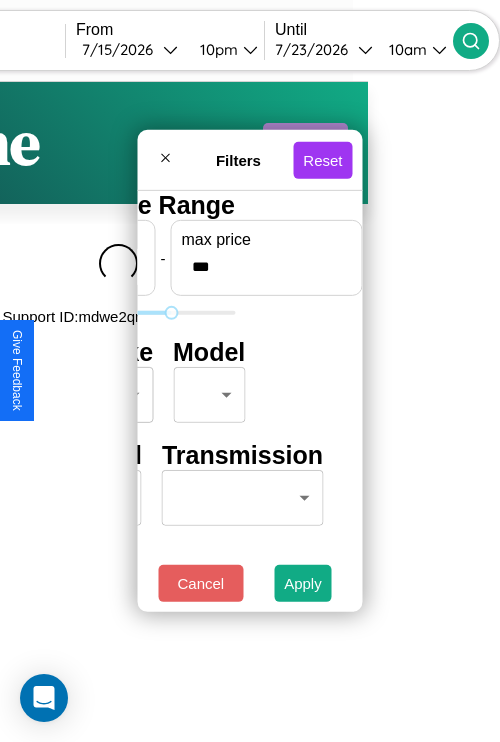 type on "***" 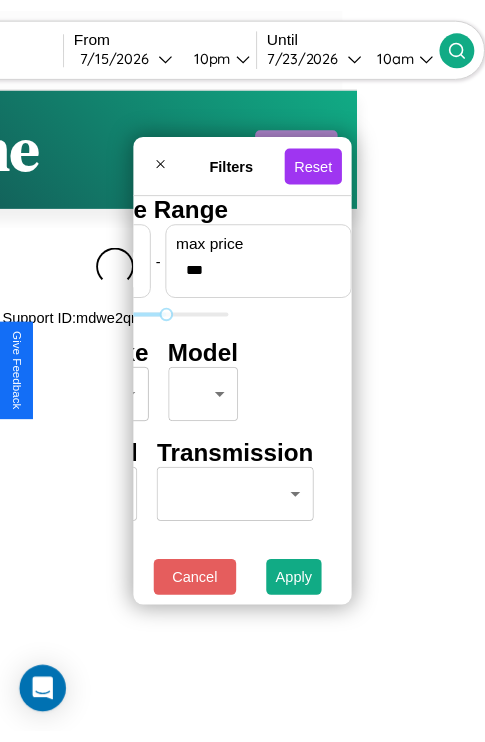 scroll, scrollTop: 0, scrollLeft: 0, axis: both 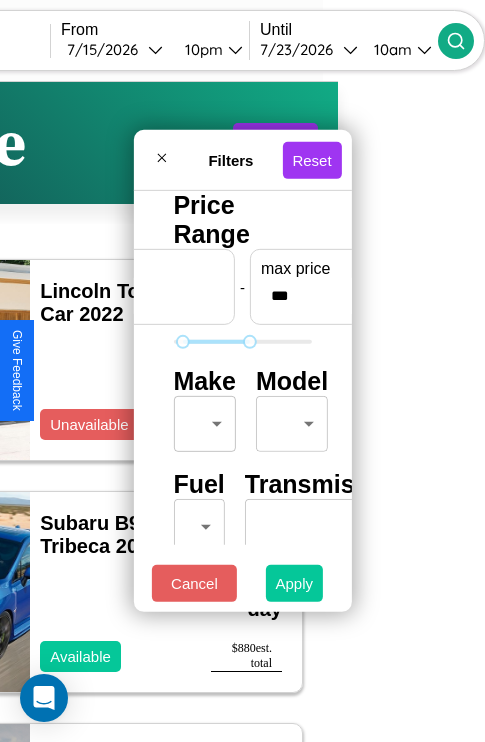 type on "**" 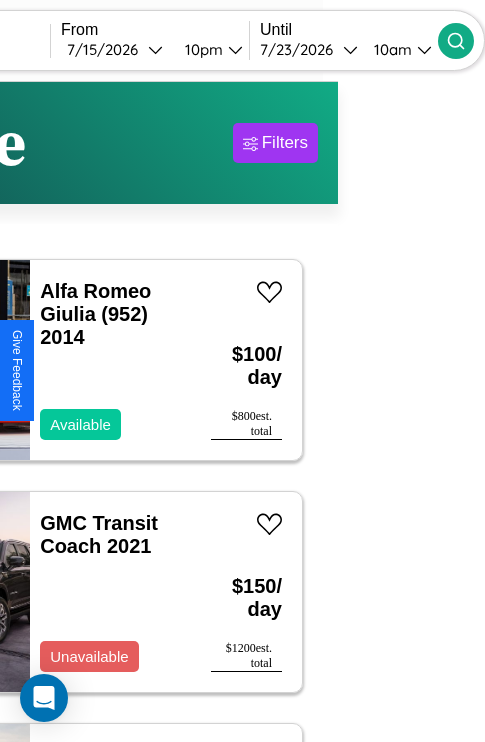 scroll, scrollTop: 0, scrollLeft: 182, axis: horizontal 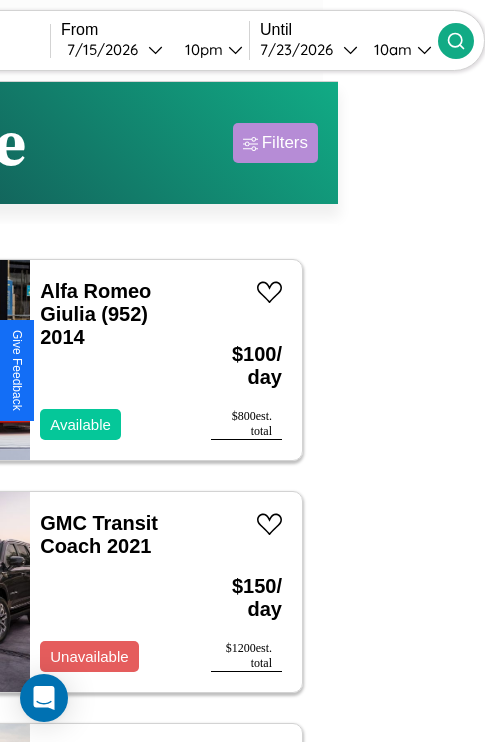 click on "Filters" at bounding box center [285, 143] 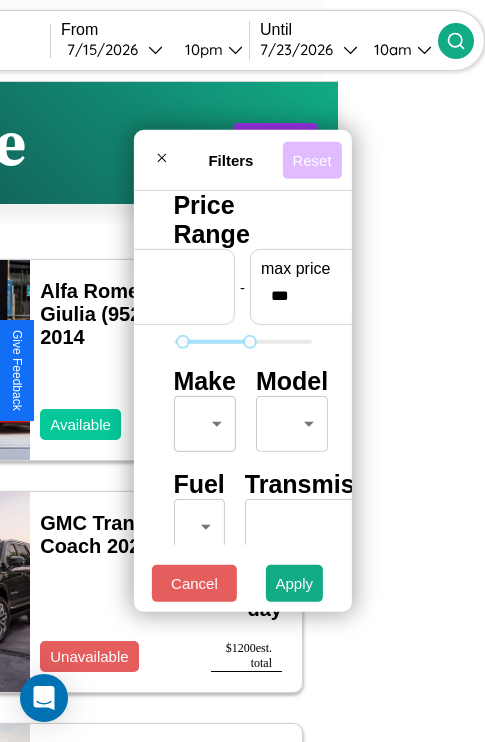 click on "Reset" at bounding box center (311, 159) 